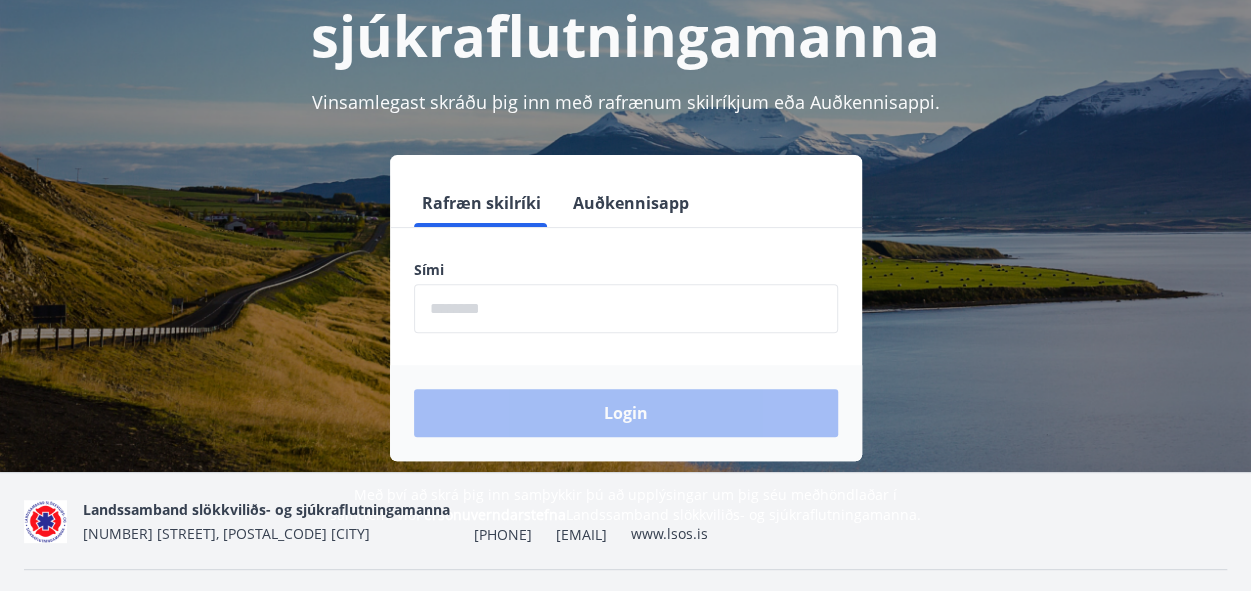scroll, scrollTop: 200, scrollLeft: 0, axis: vertical 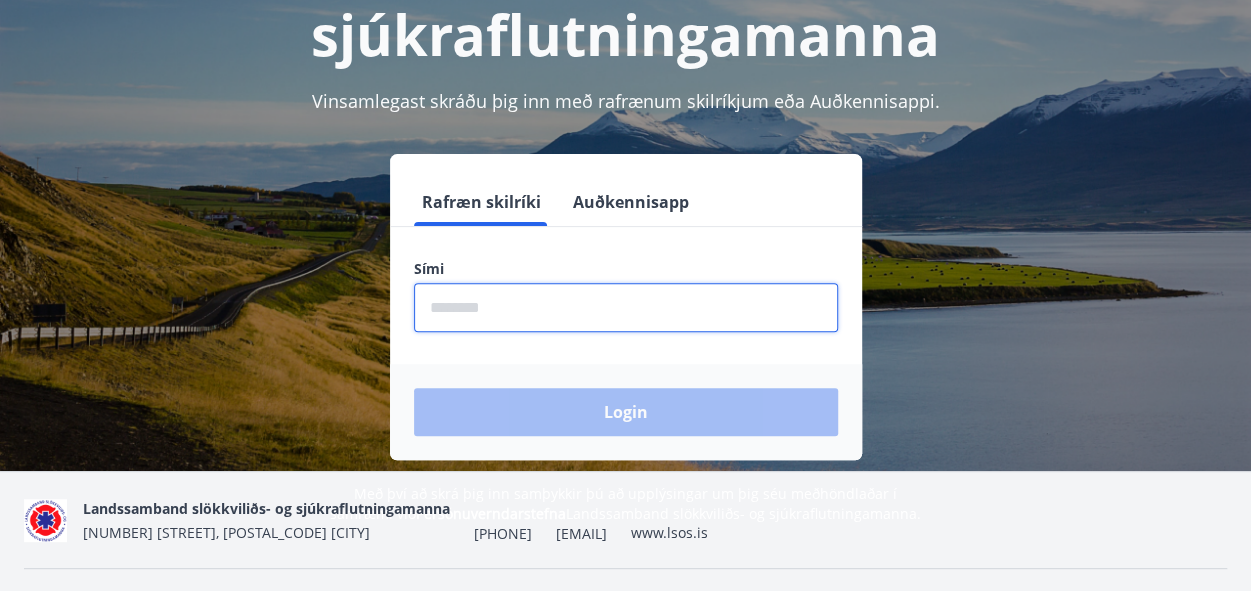 click at bounding box center (626, 307) 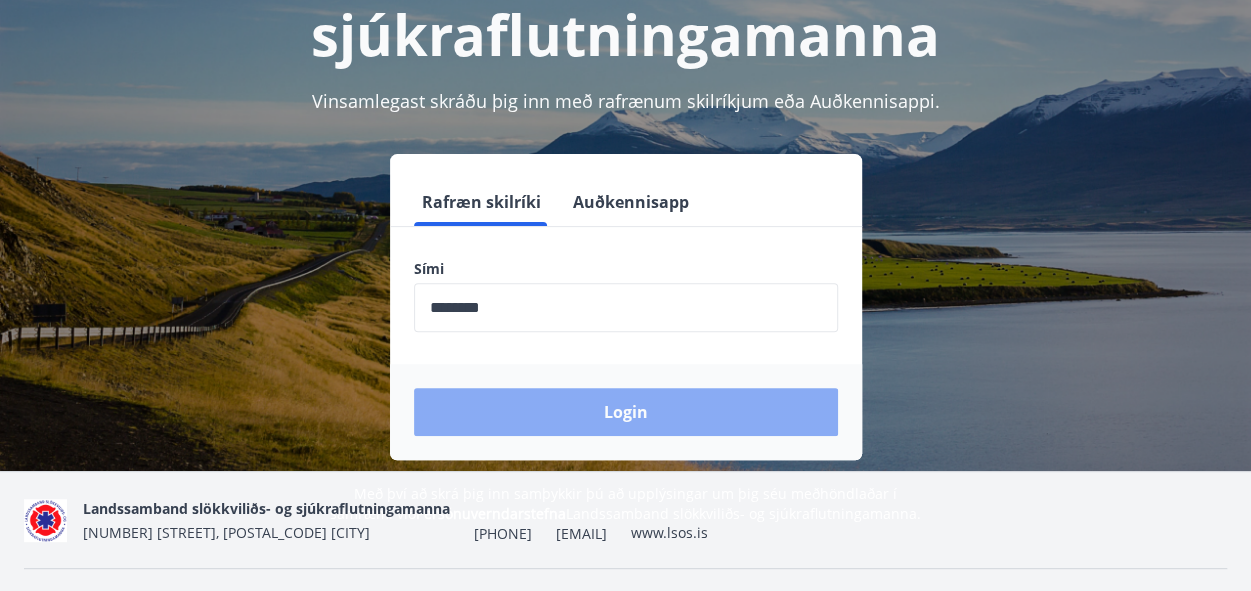 click on "Login" at bounding box center [626, 412] 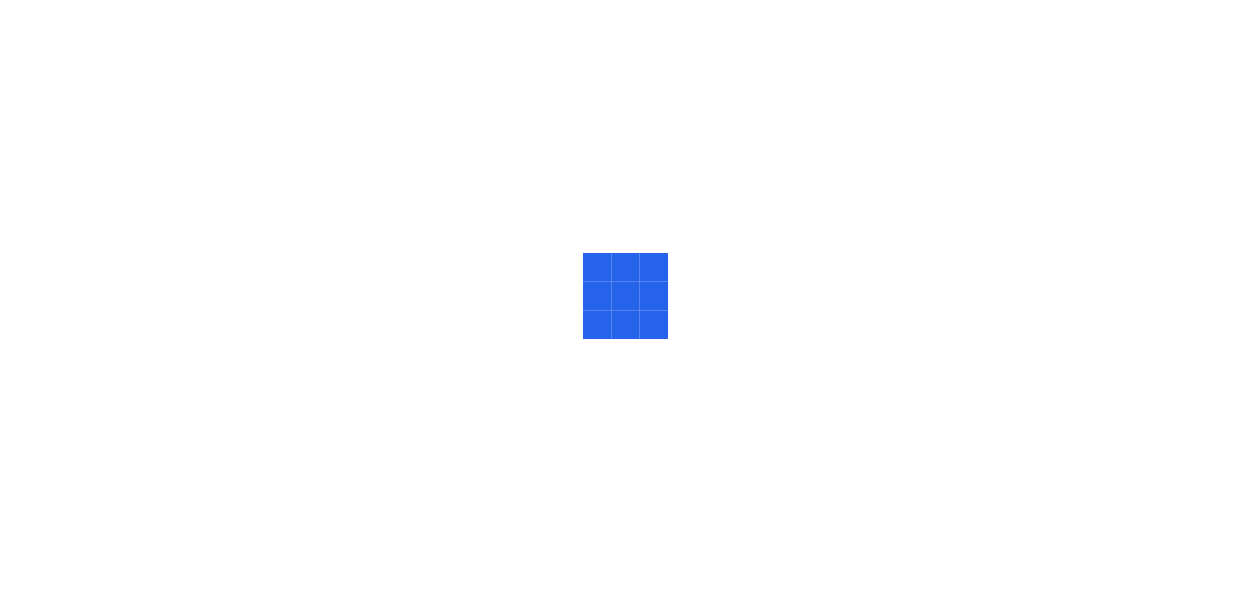 scroll, scrollTop: 0, scrollLeft: 0, axis: both 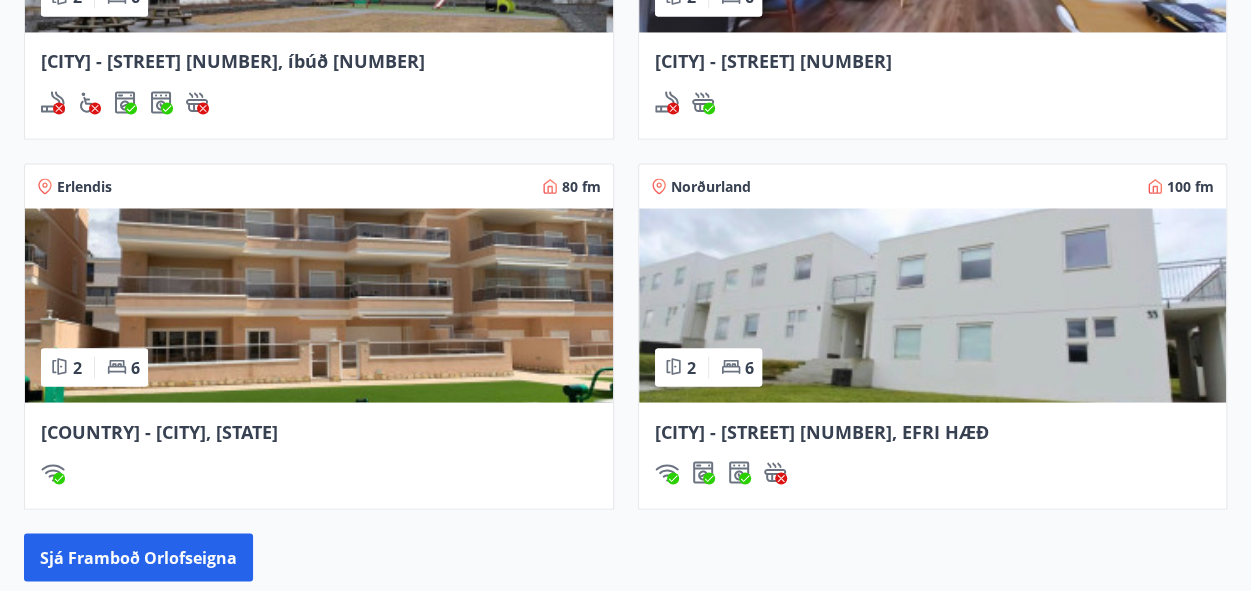 click at bounding box center [319, 305] 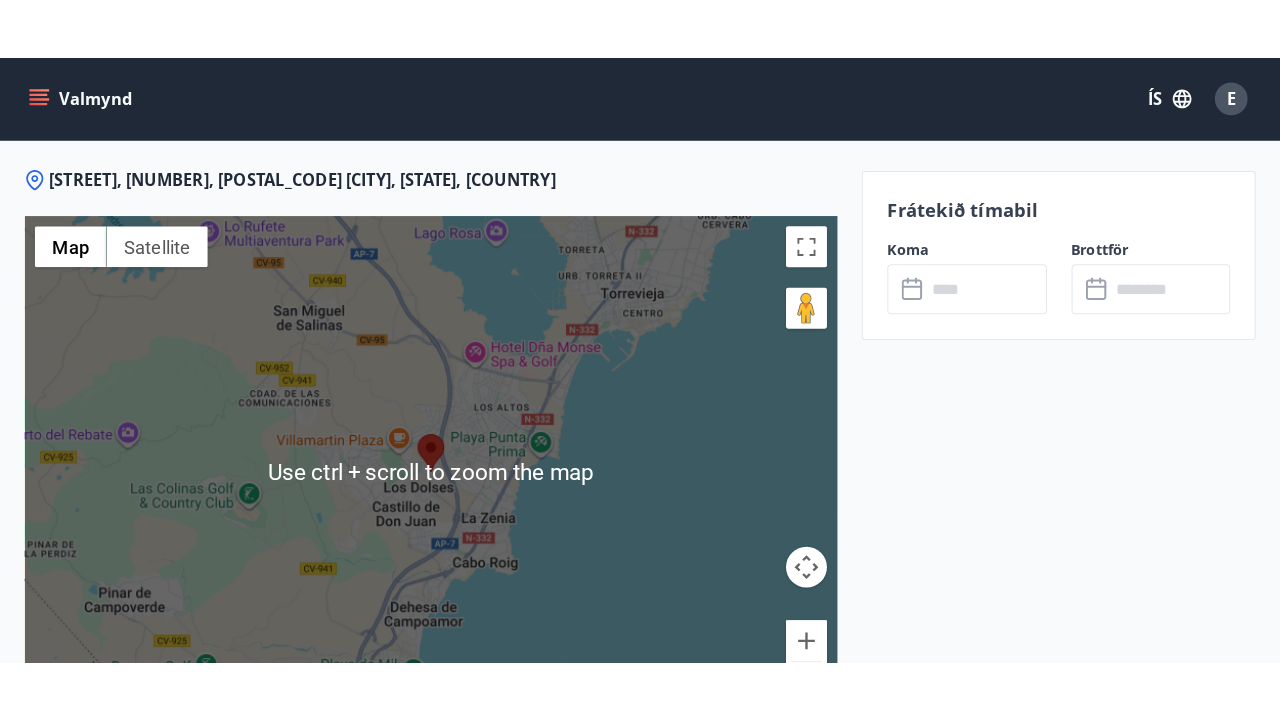 scroll, scrollTop: 3200, scrollLeft: 0, axis: vertical 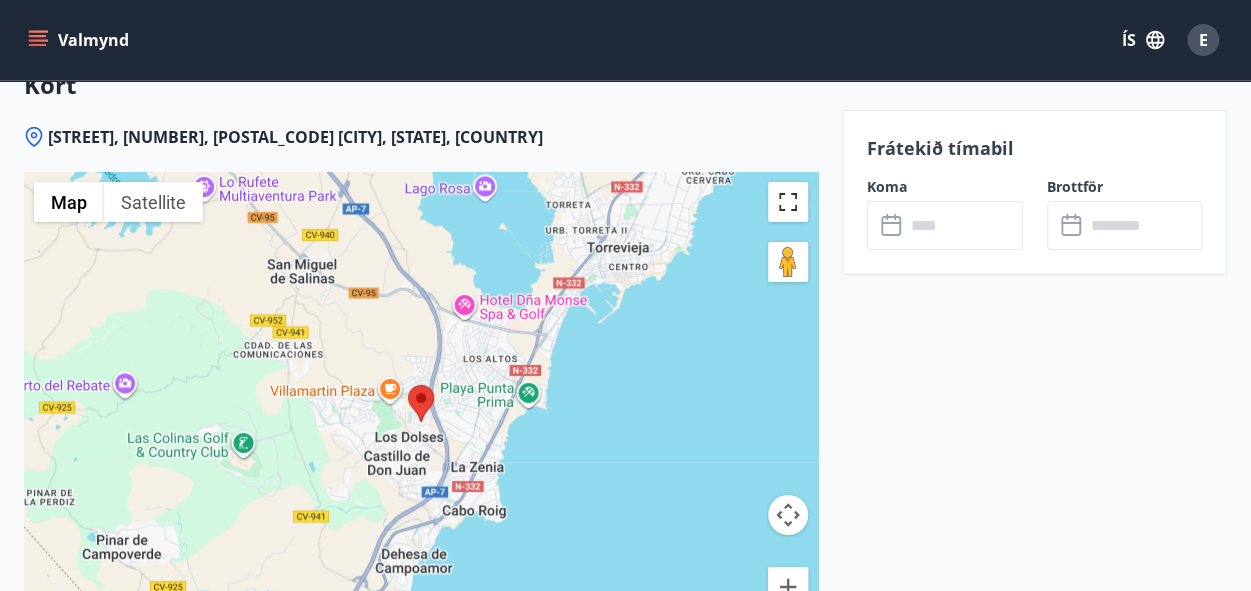 click at bounding box center (788, 202) 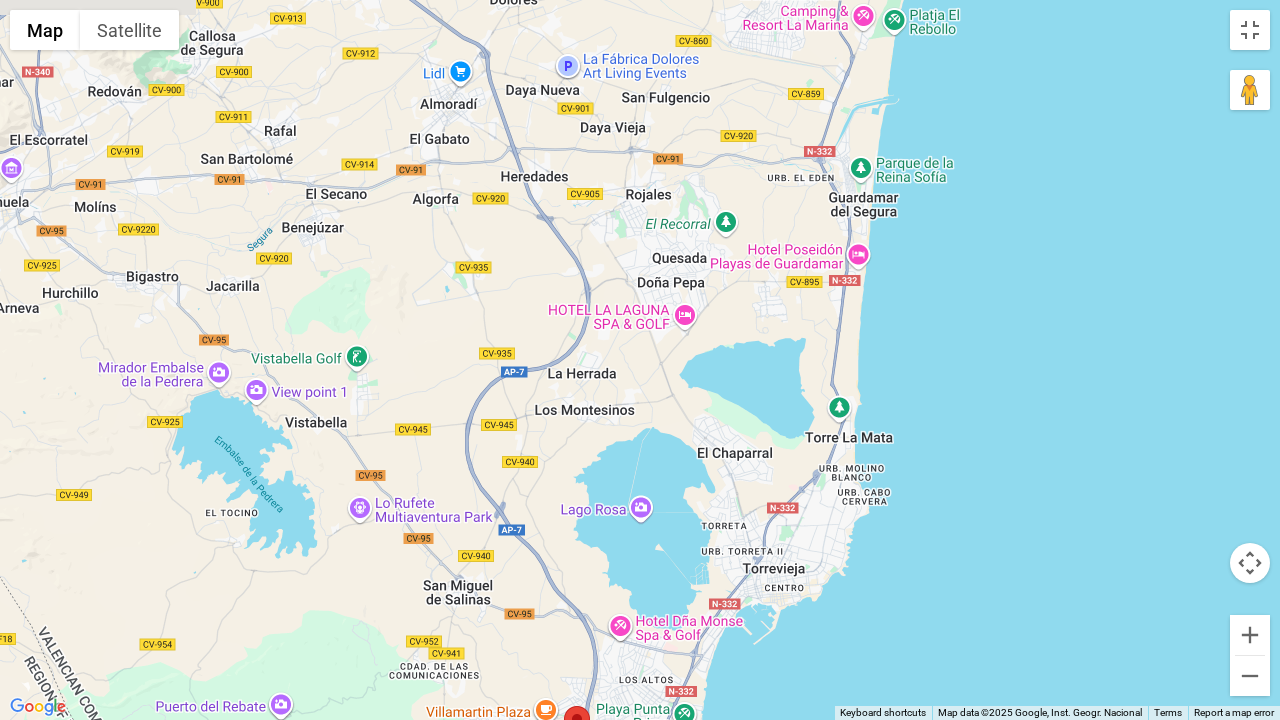 drag, startPoint x: 916, startPoint y: 323, endPoint x: 855, endPoint y: 706, distance: 387.82727 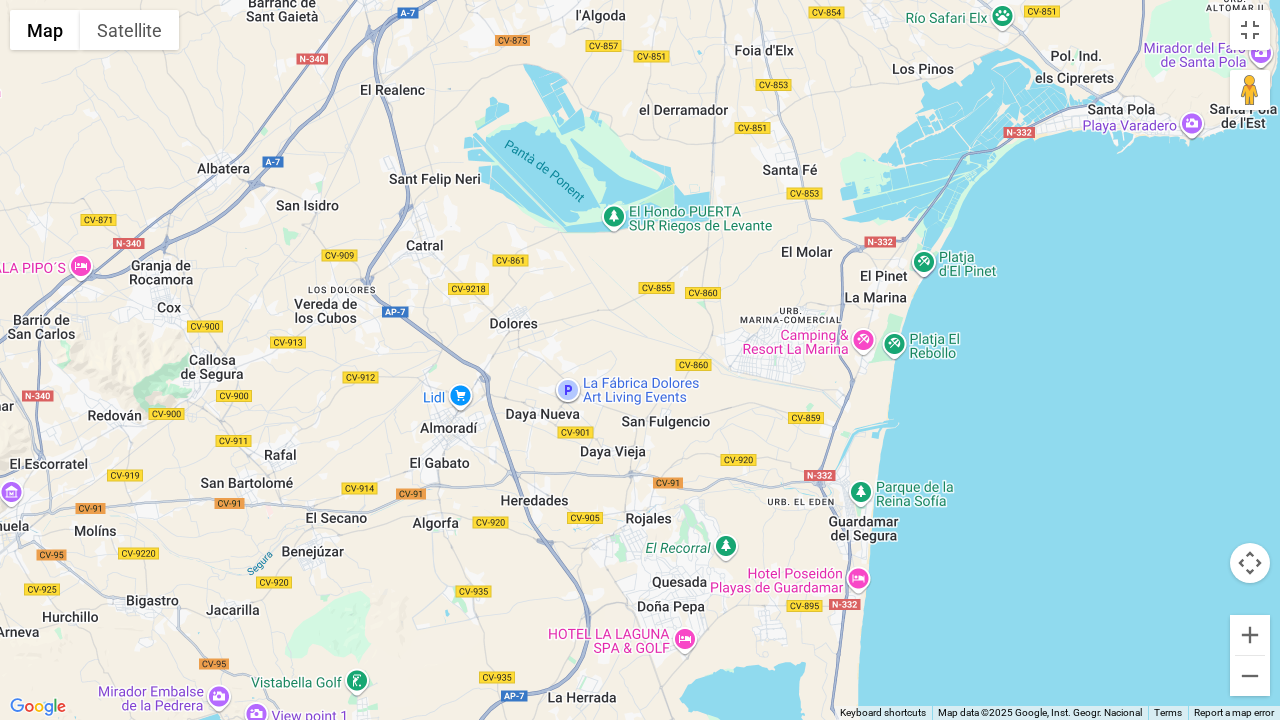drag, startPoint x: 913, startPoint y: 387, endPoint x: 913, endPoint y: 716, distance: 329 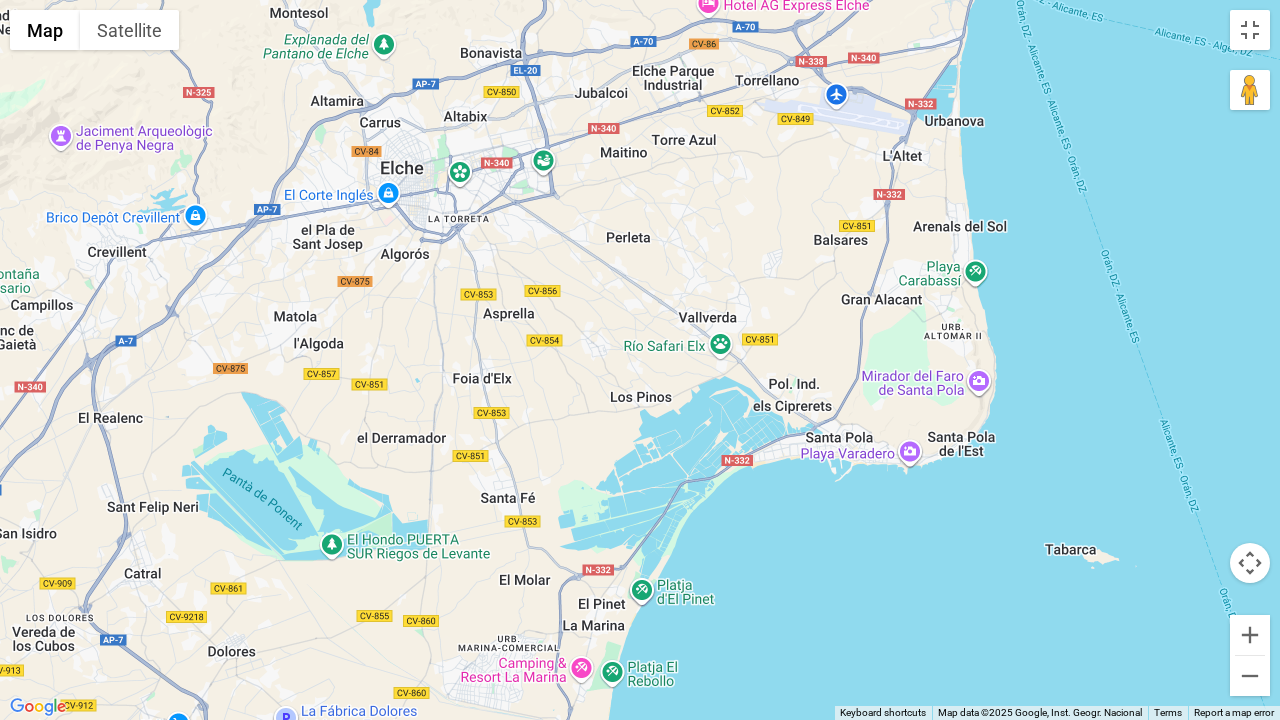 drag, startPoint x: 1088, startPoint y: 386, endPoint x: 806, endPoint y: 719, distance: 436.36337 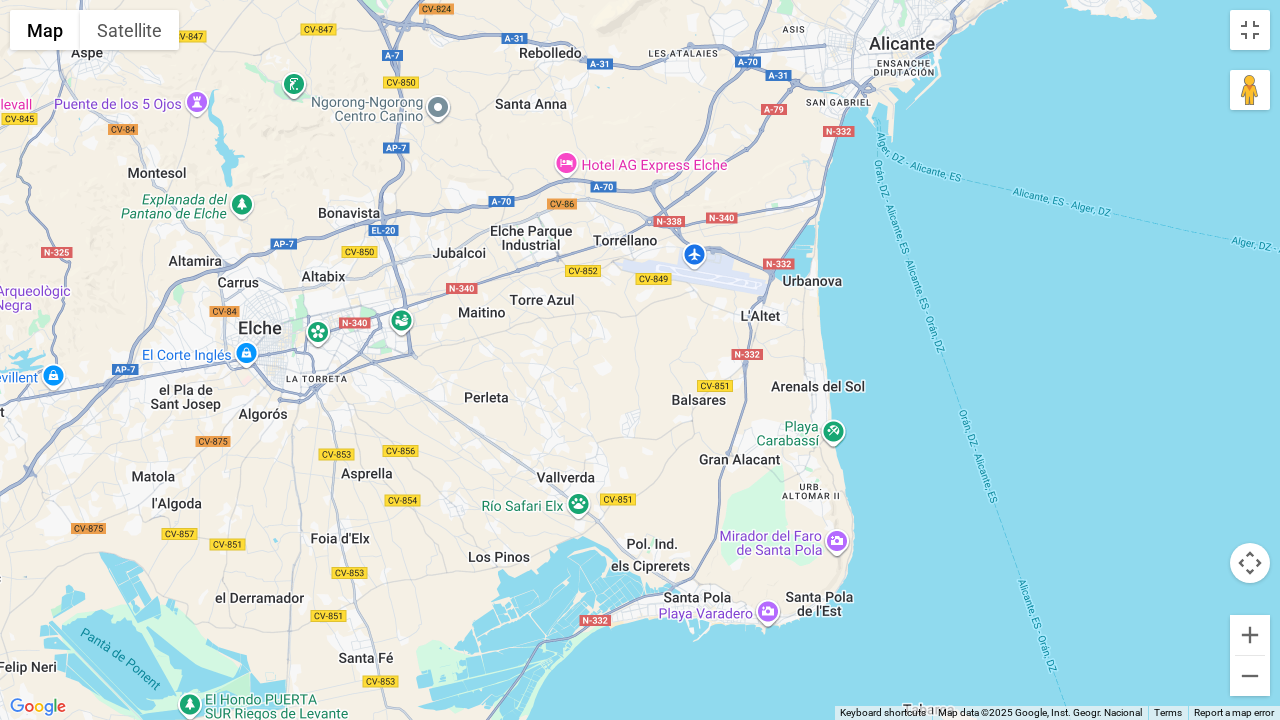 drag, startPoint x: 909, startPoint y: 555, endPoint x: 766, endPoint y: 719, distance: 217.58907 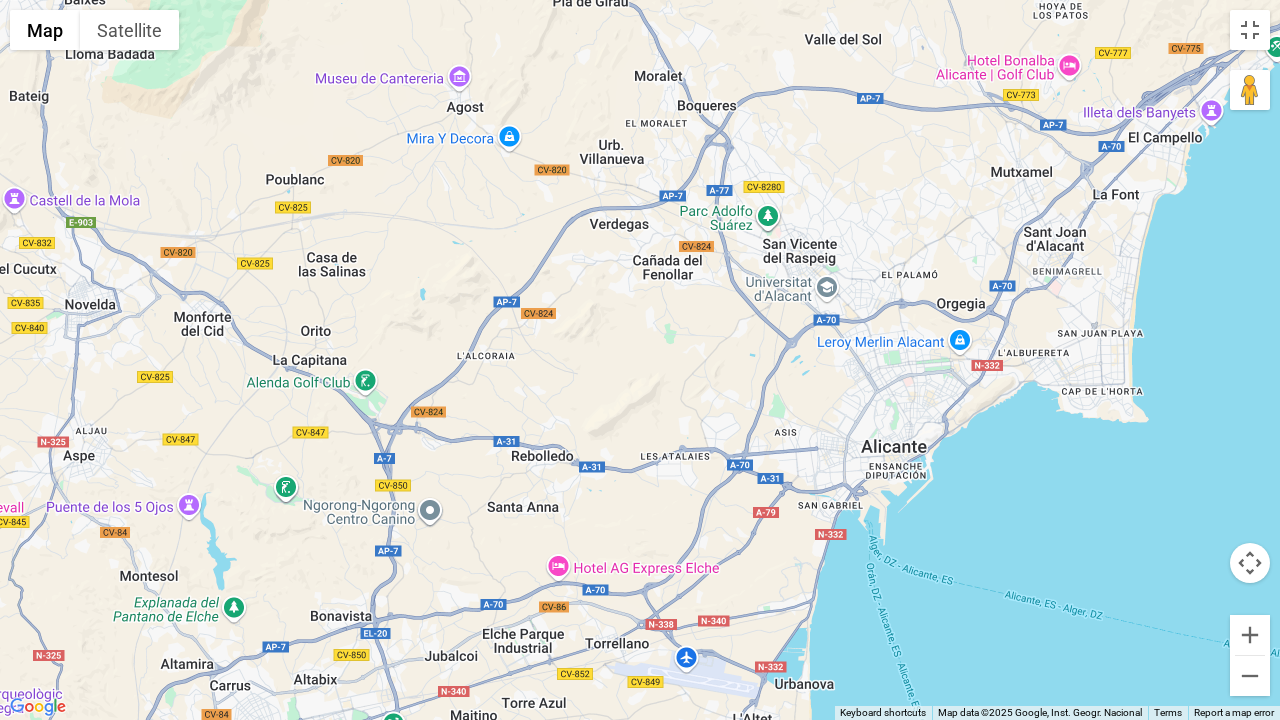 drag, startPoint x: 1047, startPoint y: 278, endPoint x: 1039, endPoint y: 682, distance: 404.0792 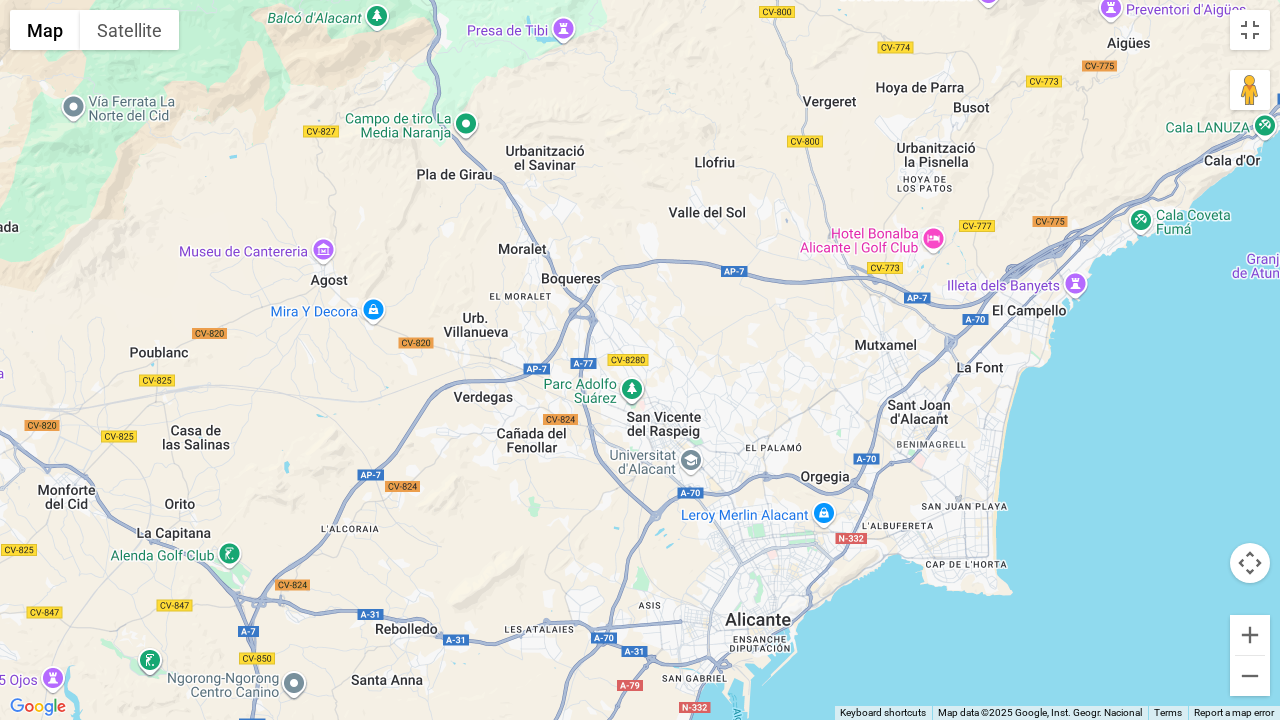 drag, startPoint x: 1070, startPoint y: 528, endPoint x: 934, endPoint y: 690, distance: 211.51833 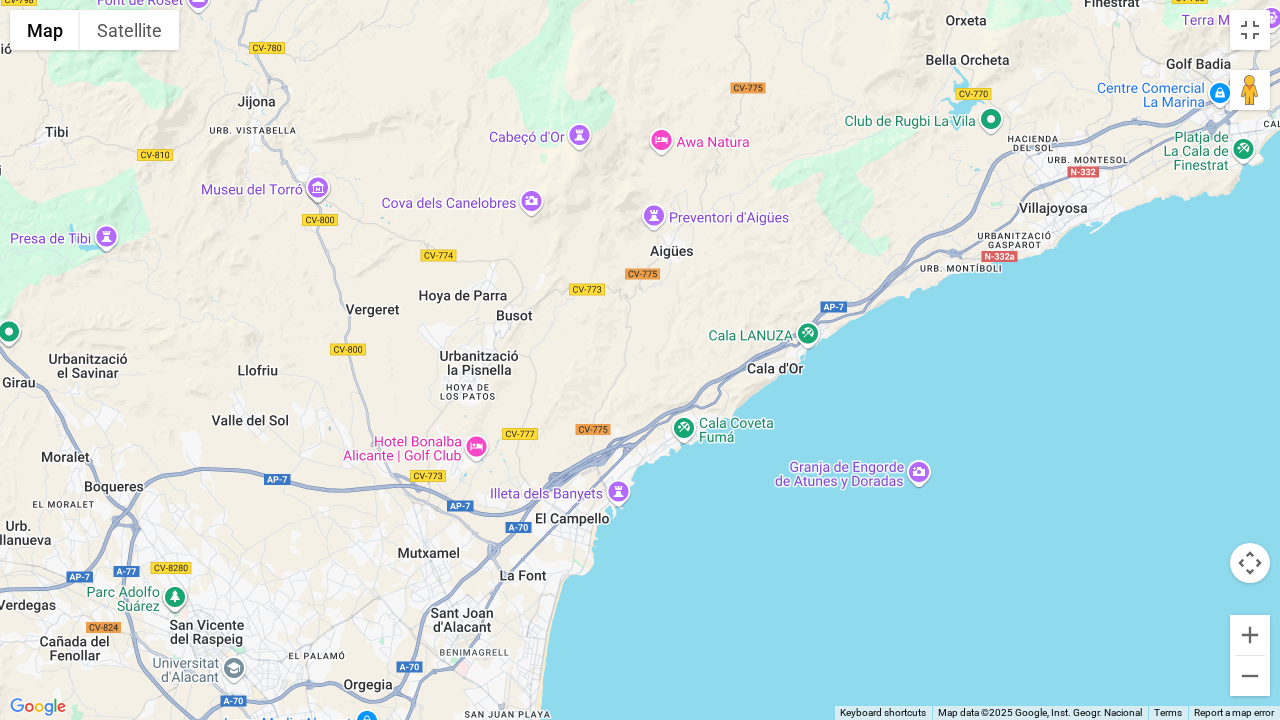 drag, startPoint x: 1176, startPoint y: 365, endPoint x: 723, endPoint y: 582, distance: 502.29276 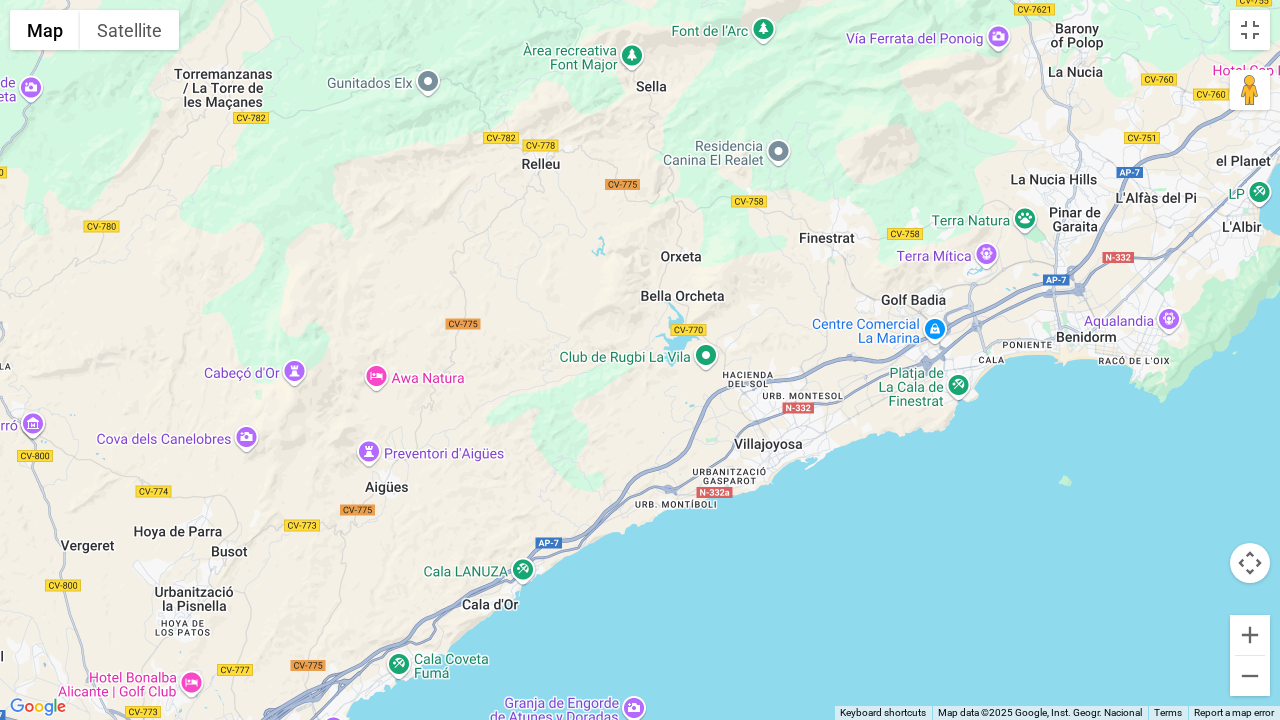 drag, startPoint x: 1104, startPoint y: 378, endPoint x: 817, endPoint y: 615, distance: 372.20694 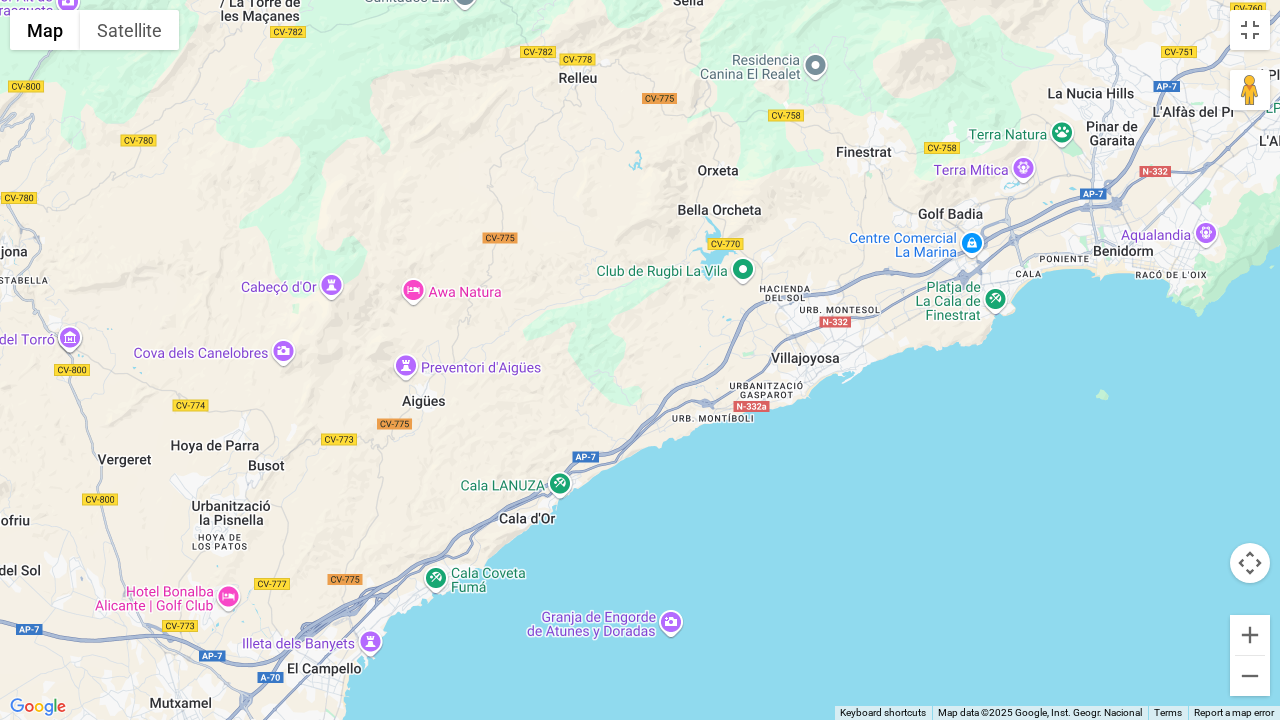 drag, startPoint x: 1116, startPoint y: 533, endPoint x: 1162, endPoint y: 442, distance: 101.96568 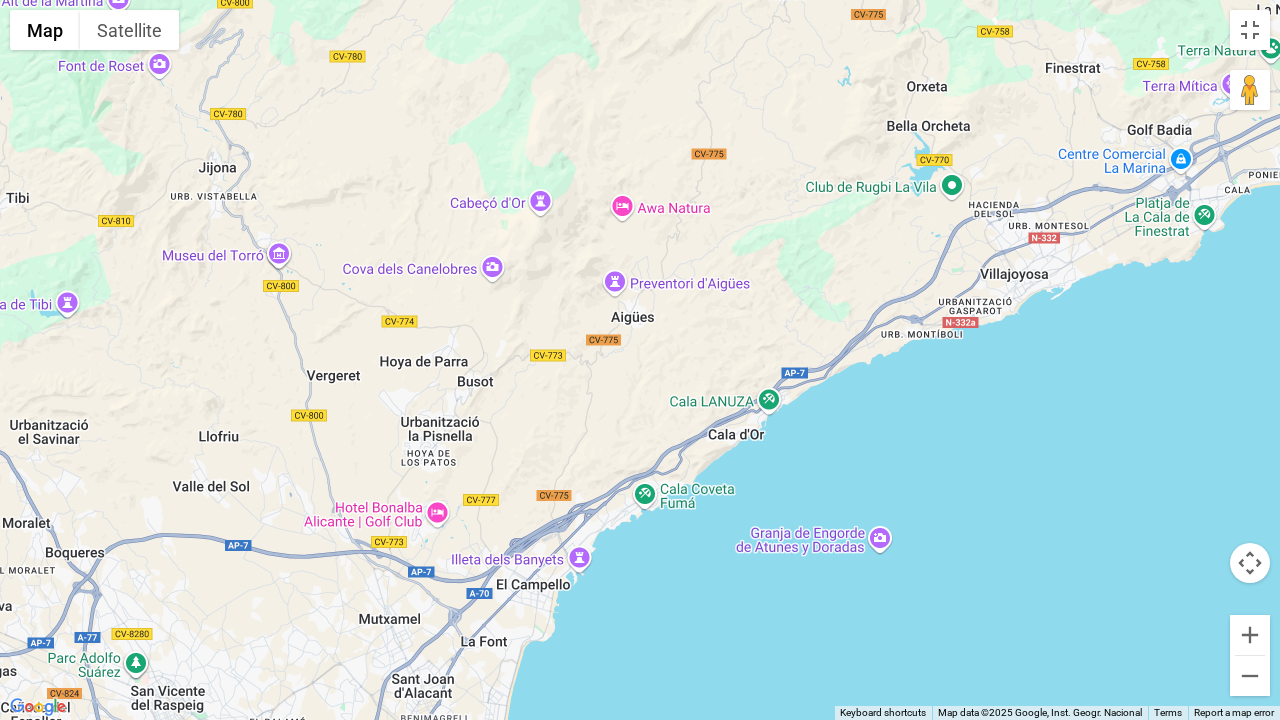 drag, startPoint x: 787, startPoint y: 505, endPoint x: 1003, endPoint y: 420, distance: 232.12282 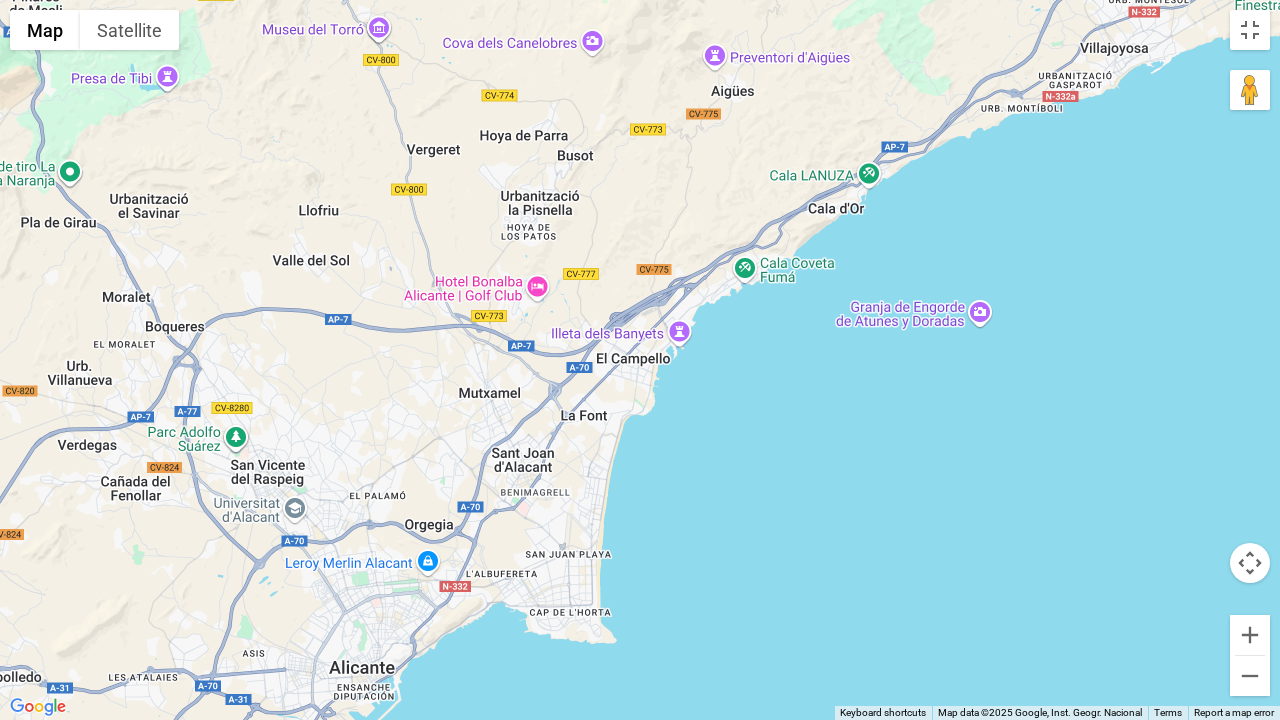 drag, startPoint x: 984, startPoint y: 624, endPoint x: 1083, endPoint y: 394, distance: 250.40167 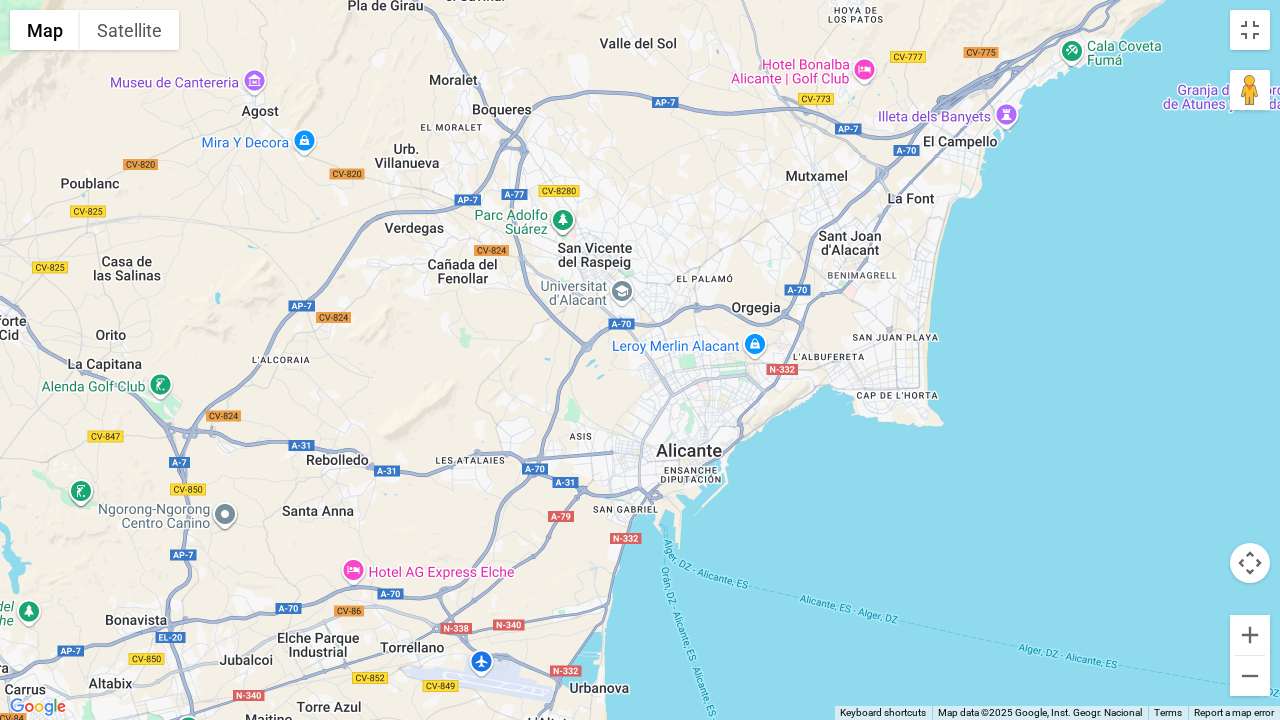 drag, startPoint x: 613, startPoint y: 518, endPoint x: 943, endPoint y: 301, distance: 394.95444 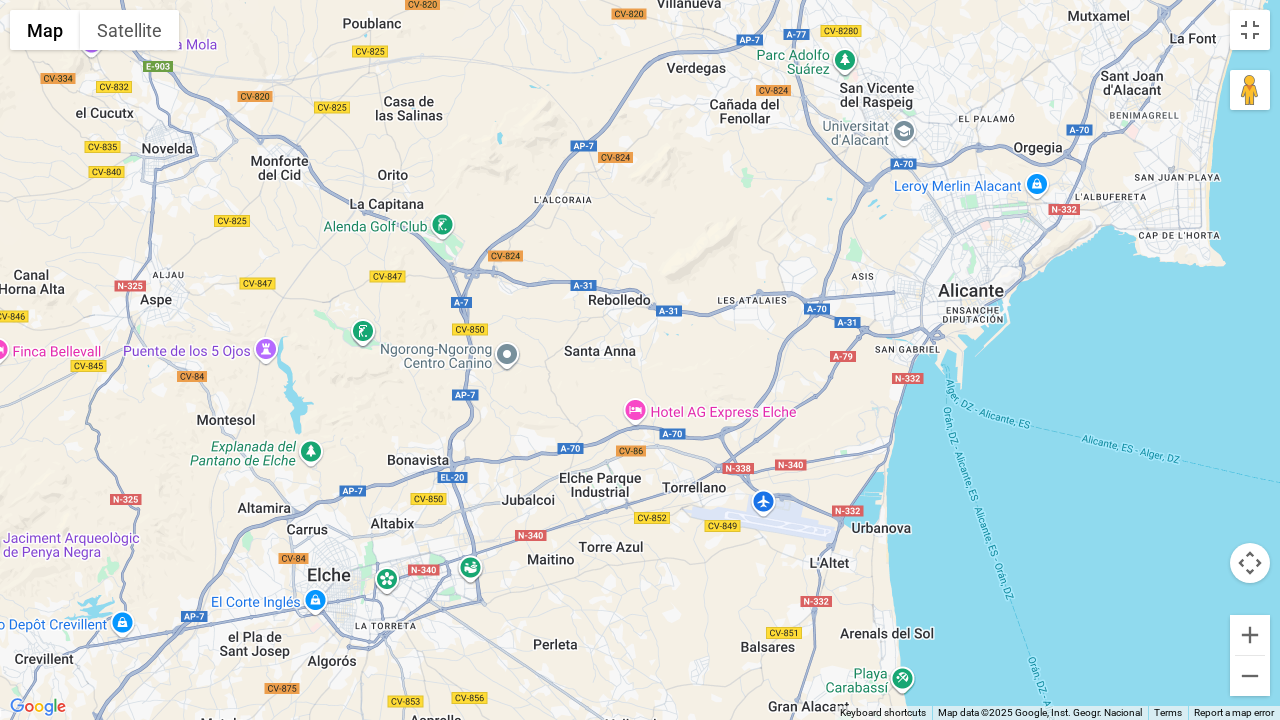 drag, startPoint x: 787, startPoint y: 546, endPoint x: 1076, endPoint y: 384, distance: 331.308 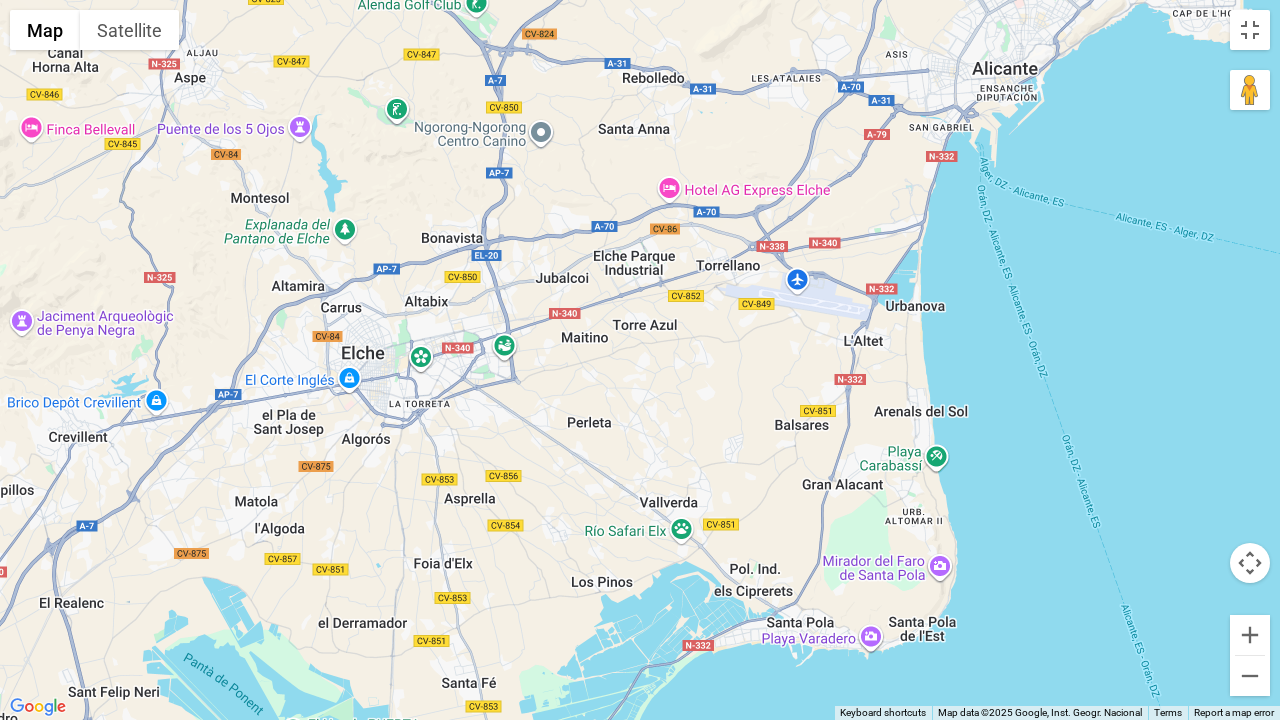 drag, startPoint x: 932, startPoint y: 496, endPoint x: 958, endPoint y: 312, distance: 185.82788 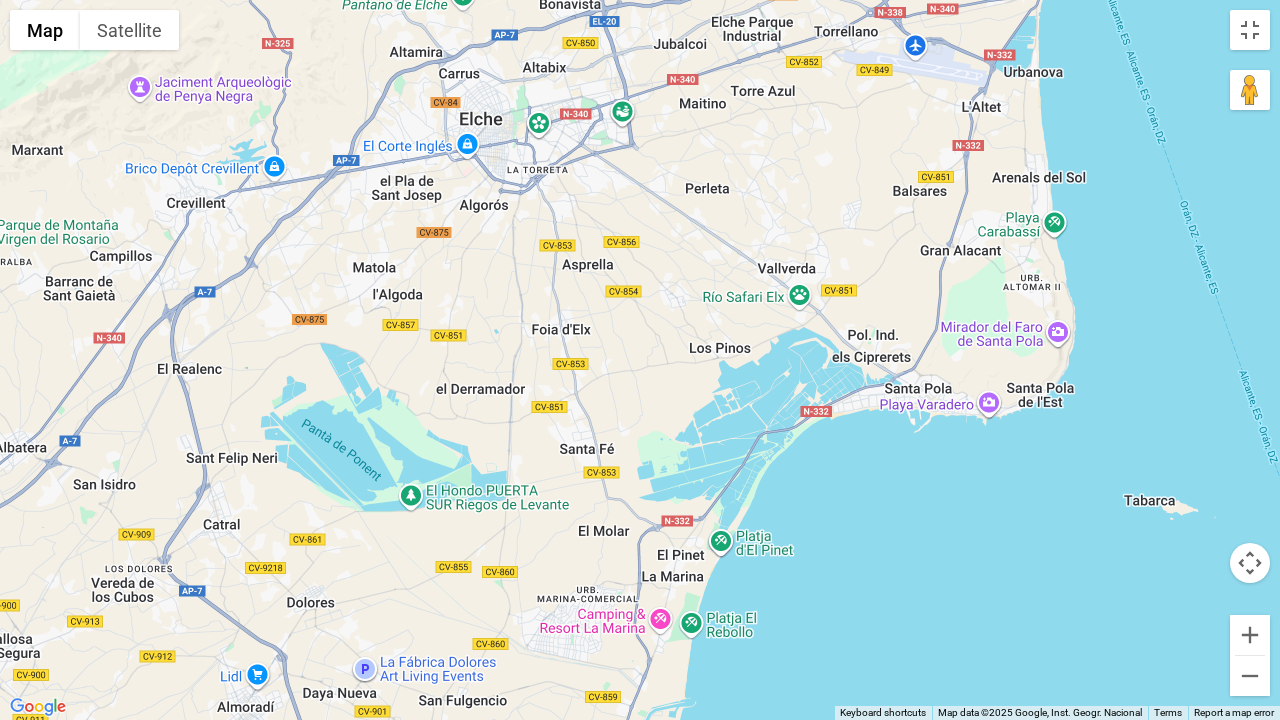drag, startPoint x: 1014, startPoint y: 502, endPoint x: 1132, endPoint y: 264, distance: 265.6464 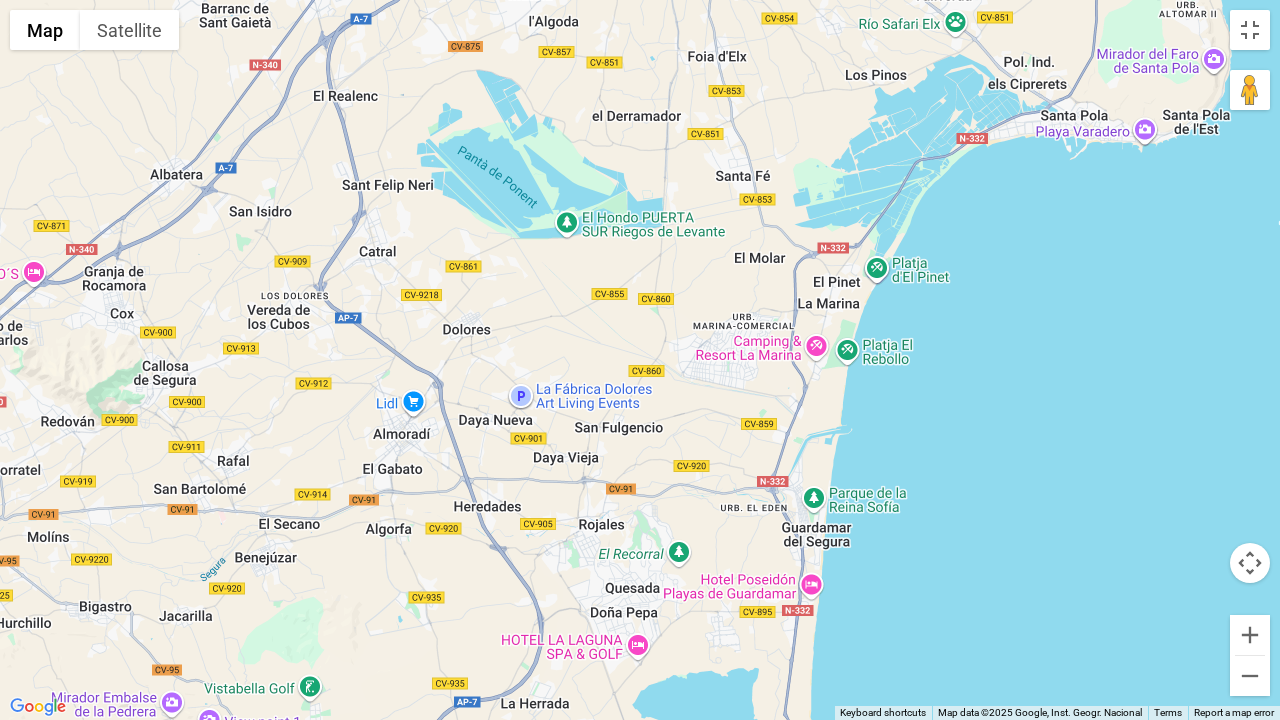 drag, startPoint x: 866, startPoint y: 527, endPoint x: 982, endPoint y: 349, distance: 212.46176 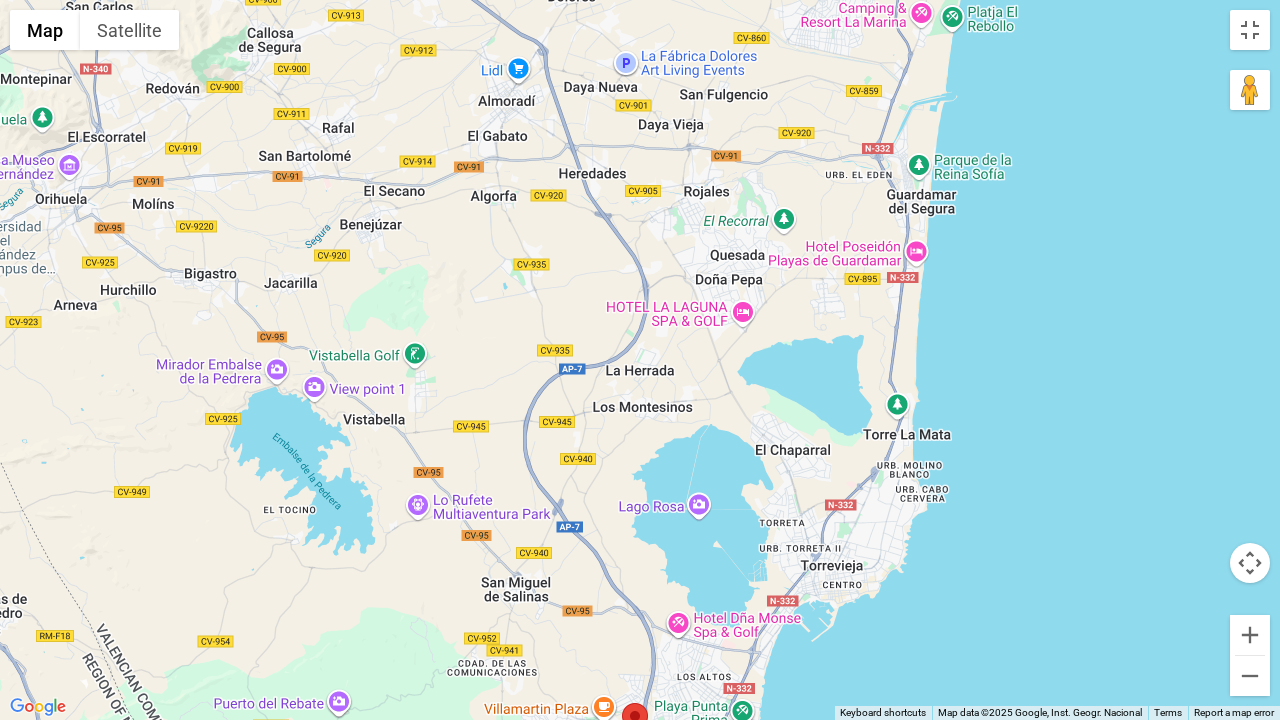 drag, startPoint x: 926, startPoint y: 516, endPoint x: 1012, endPoint y: 233, distance: 295.77863 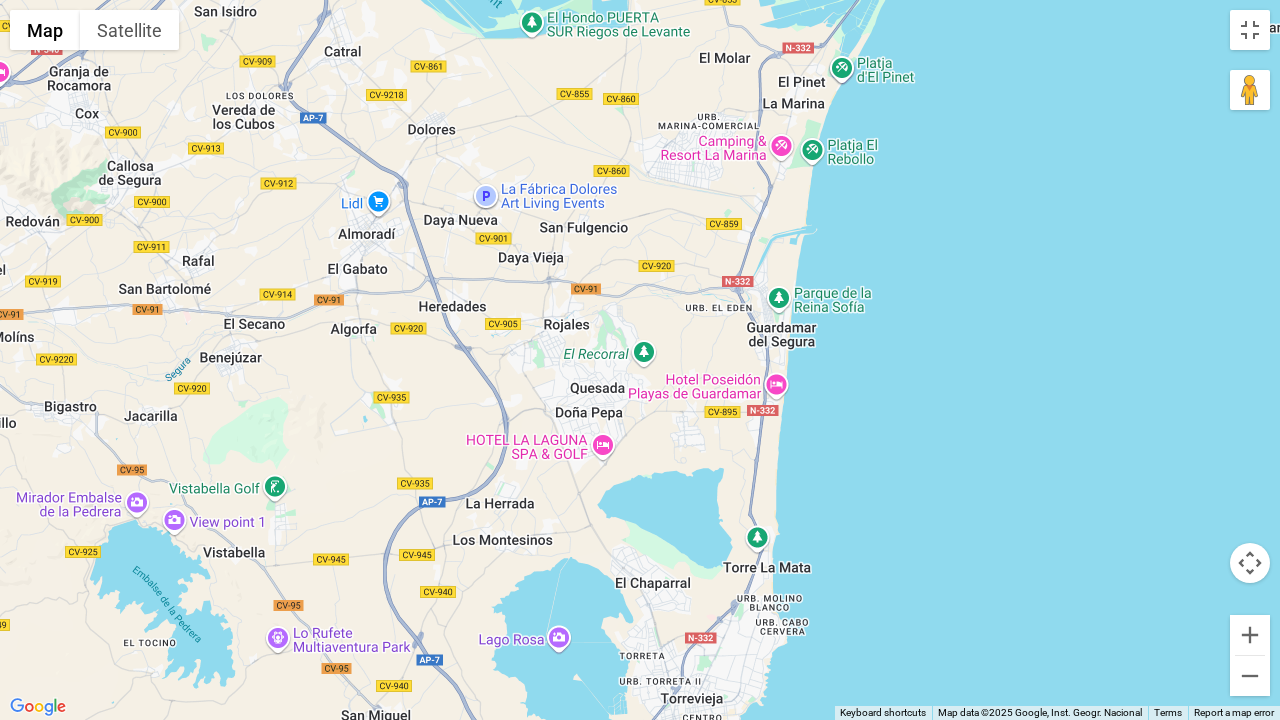drag, startPoint x: 962, startPoint y: 595, endPoint x: 819, endPoint y: 719, distance: 189.27493 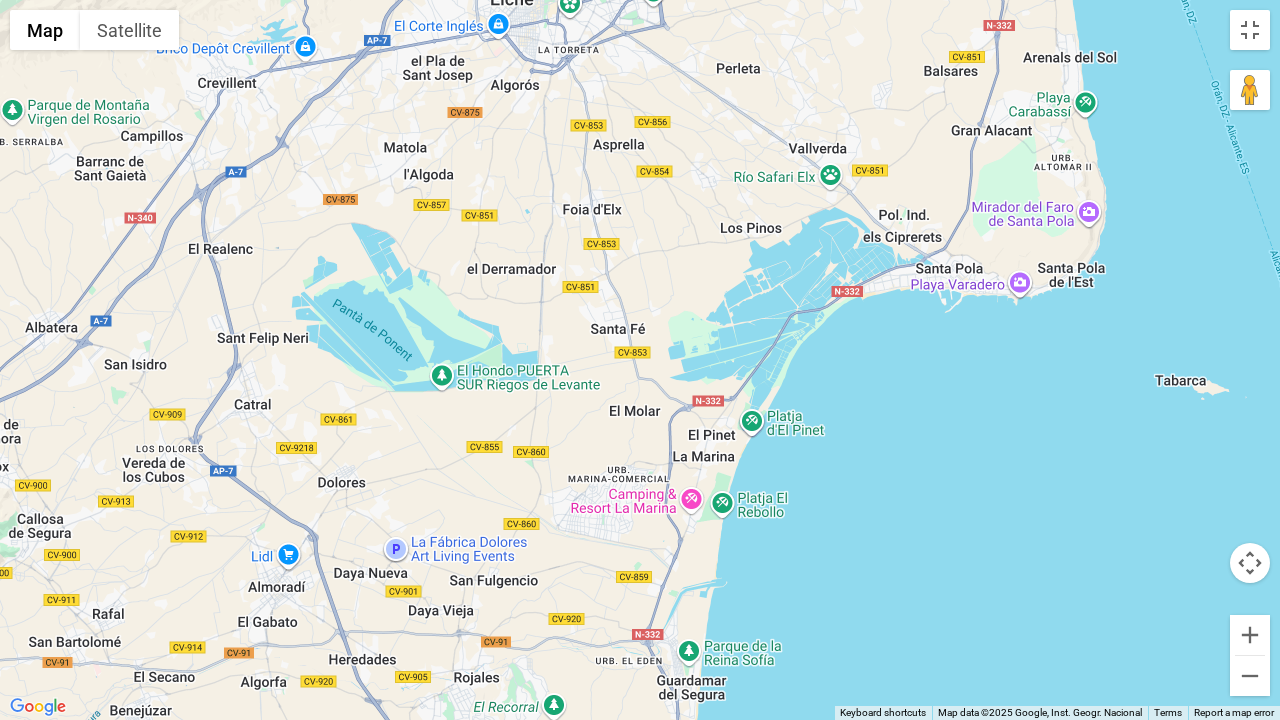 drag, startPoint x: 981, startPoint y: 350, endPoint x: 882, endPoint y: 703, distance: 366.6197 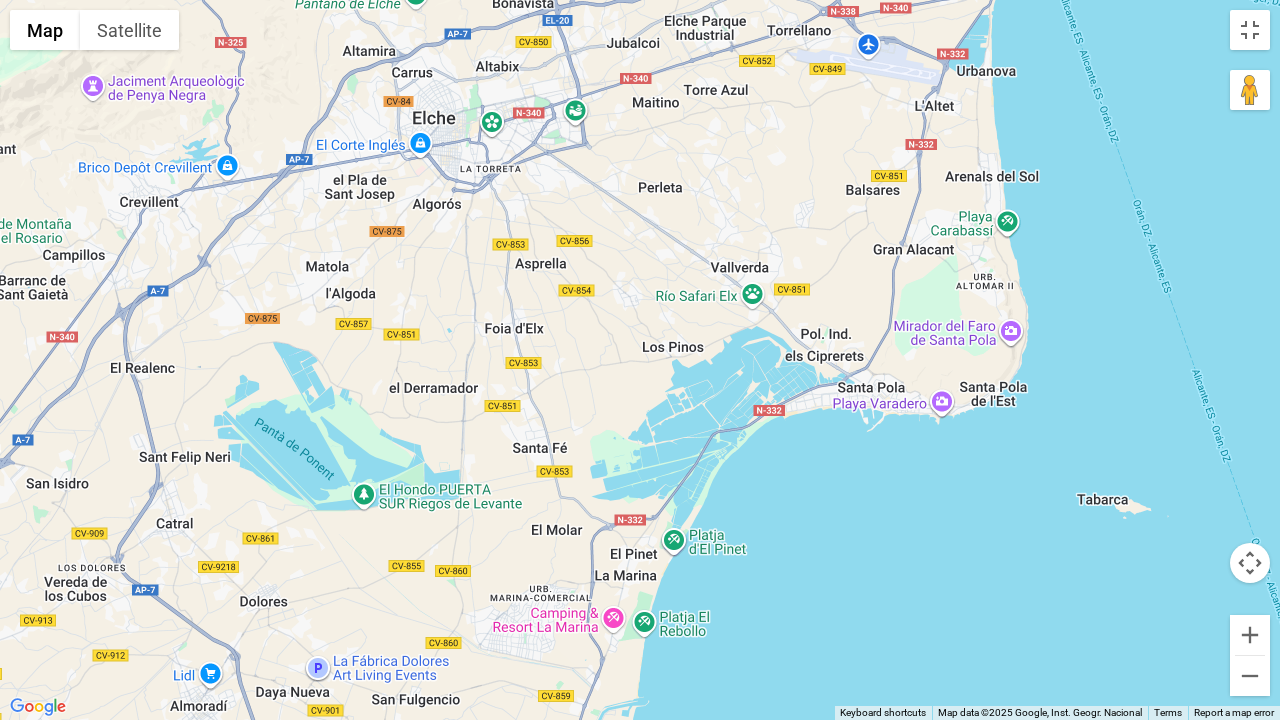 drag, startPoint x: 959, startPoint y: 380, endPoint x: 894, endPoint y: 534, distance: 167.15561 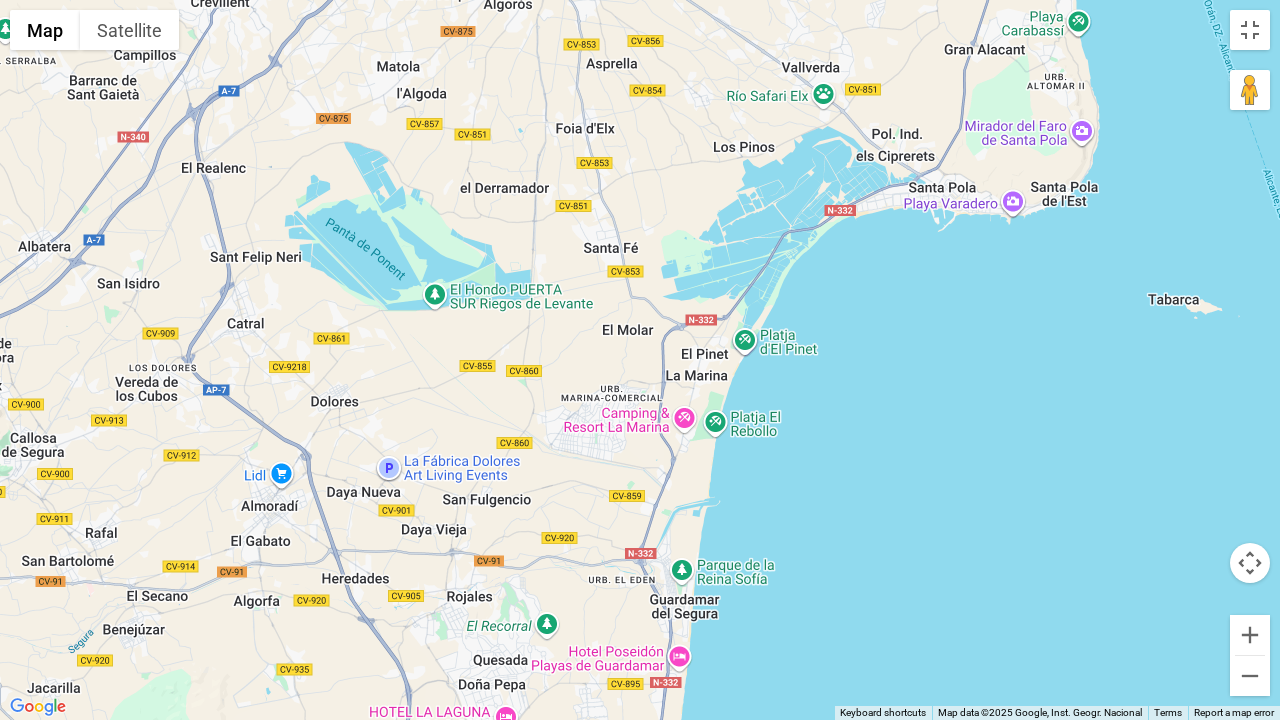 drag, startPoint x: 828, startPoint y: 642, endPoint x: 912, endPoint y: 410, distance: 246.73872 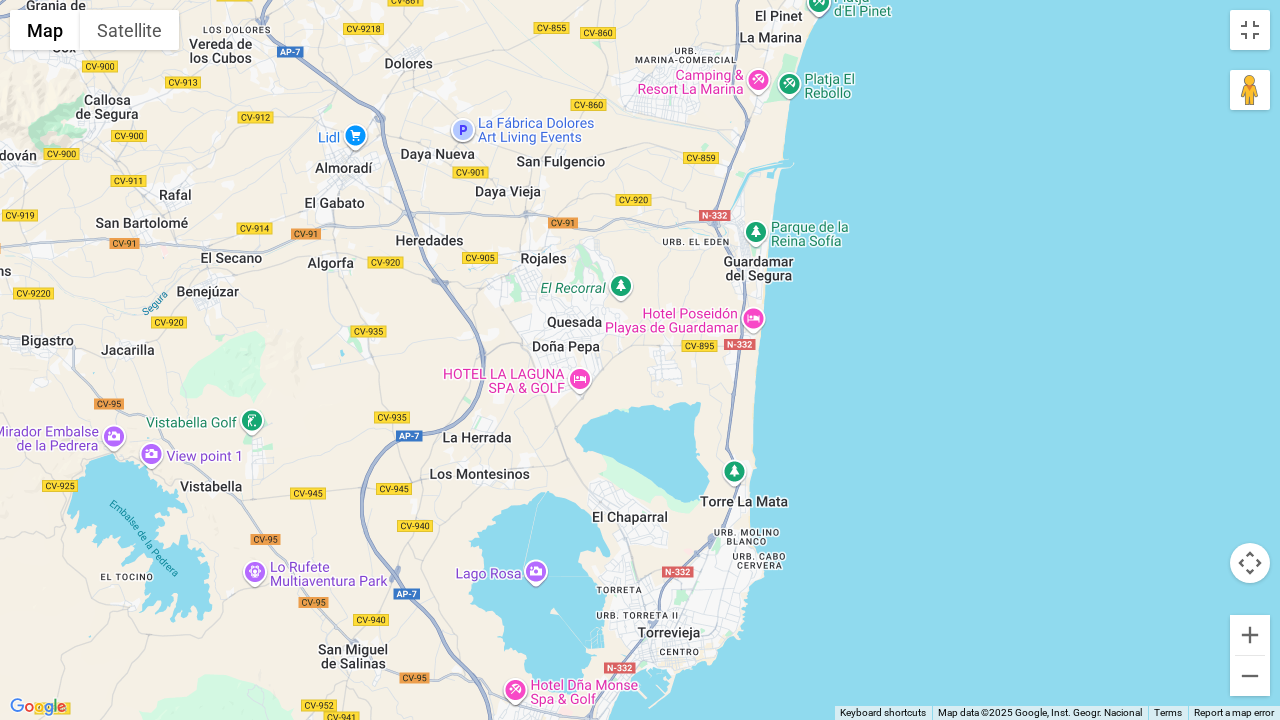drag, startPoint x: 887, startPoint y: 615, endPoint x: 951, endPoint y: 305, distance: 316.5375 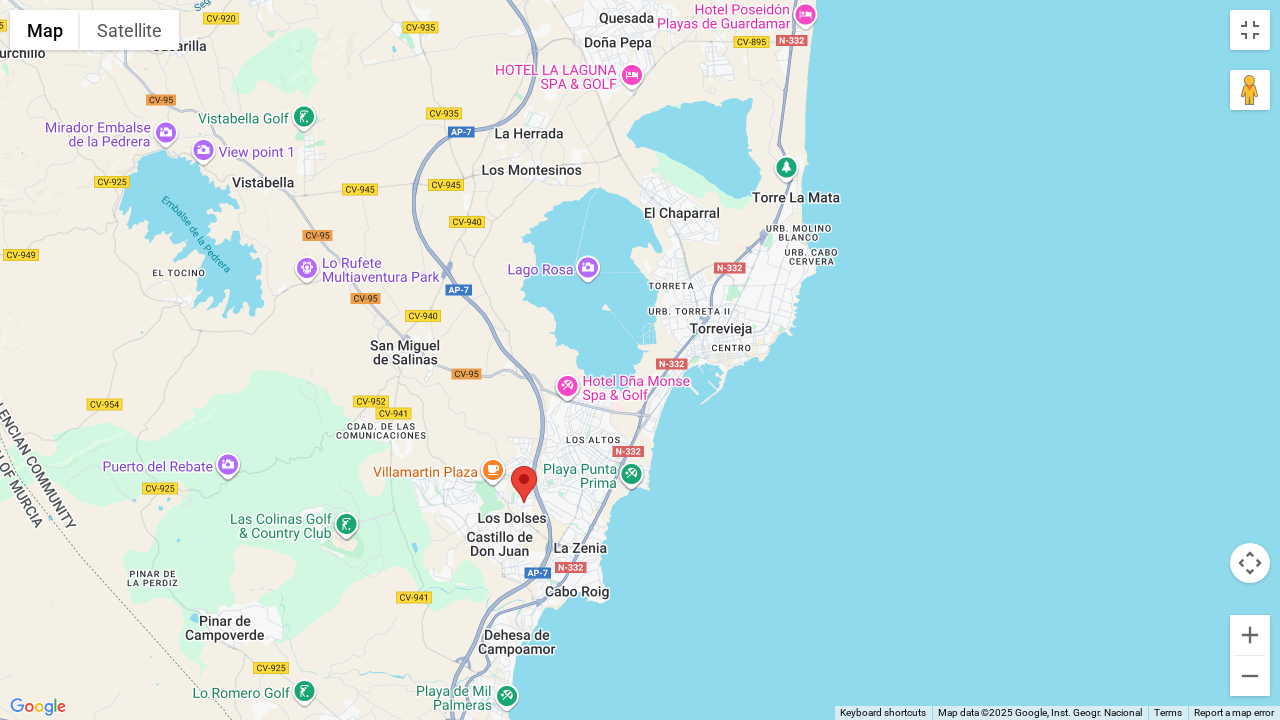 drag, startPoint x: 882, startPoint y: 578, endPoint x: 926, endPoint y: 288, distance: 293.31894 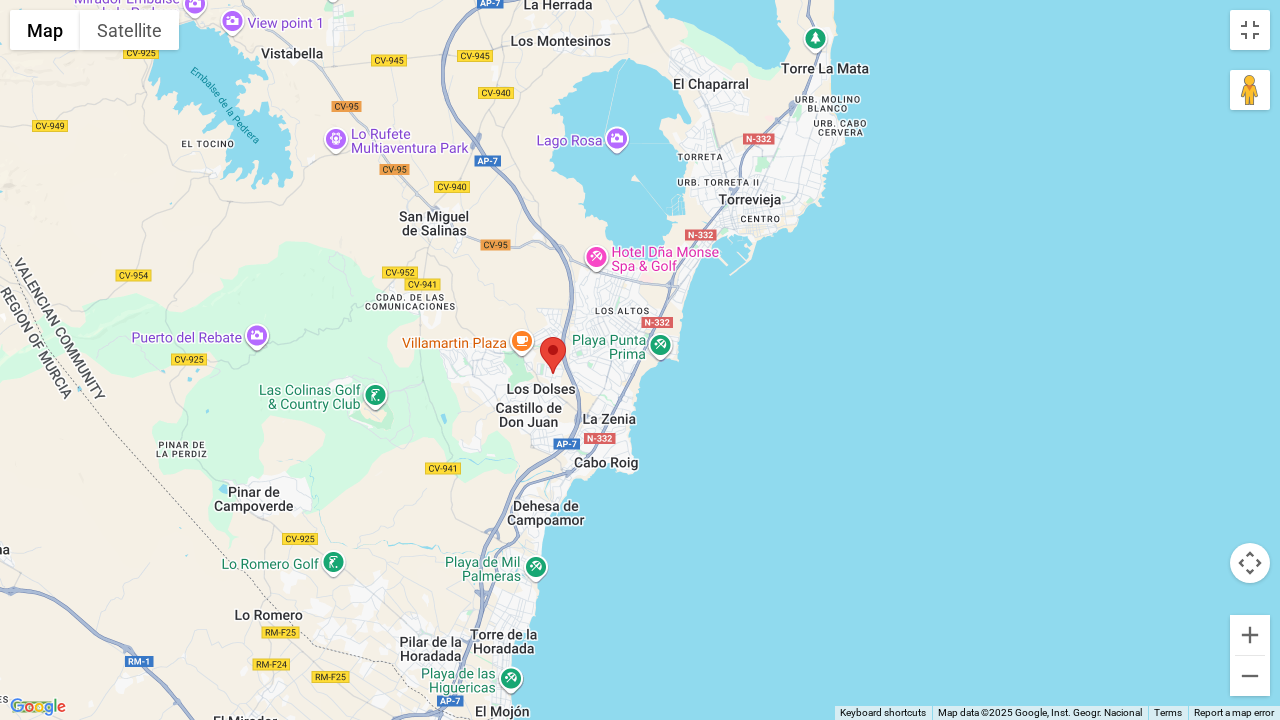 drag, startPoint x: 613, startPoint y: 696, endPoint x: 642, endPoint y: 565, distance: 134.17154 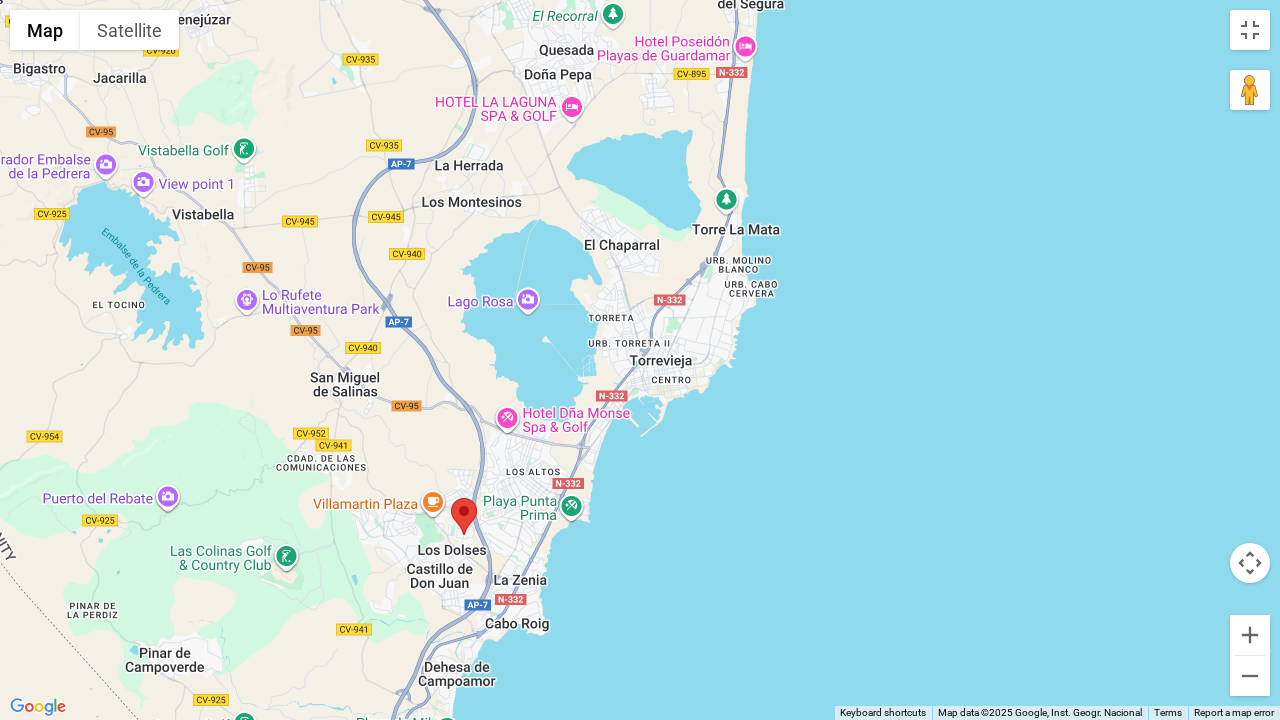 drag, startPoint x: 851, startPoint y: 265, endPoint x: 762, endPoint y: 428, distance: 185.71483 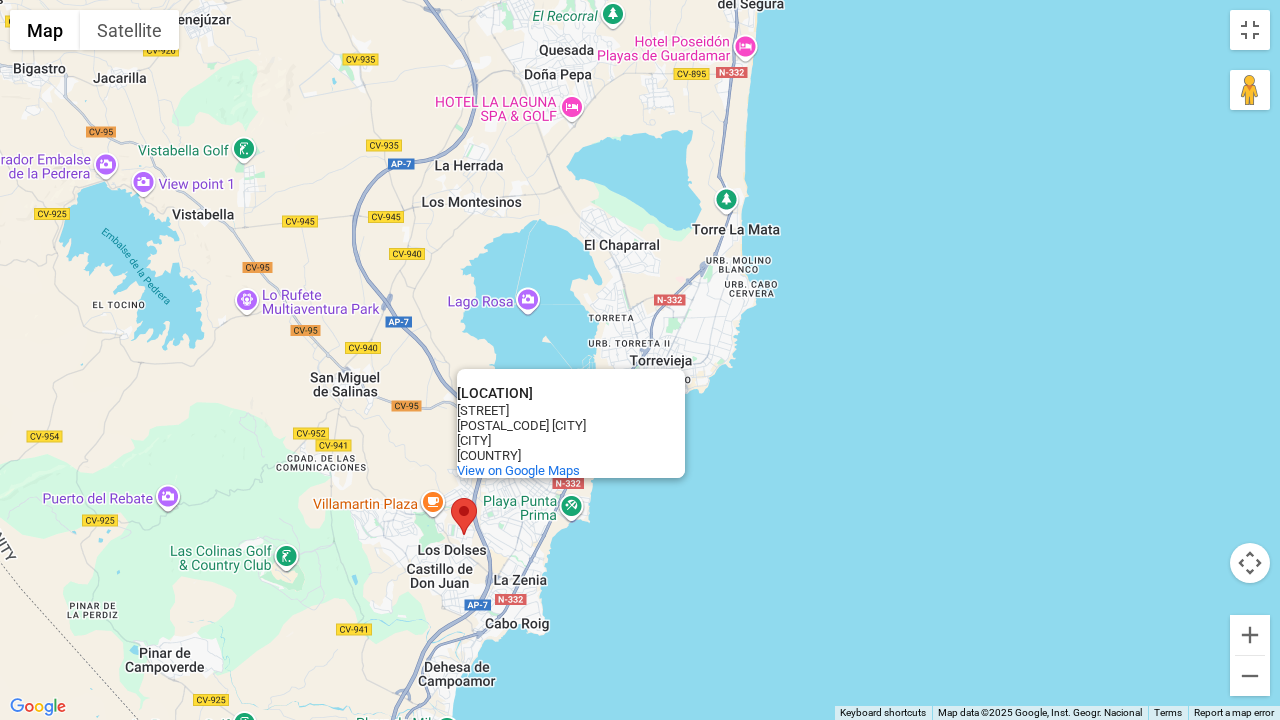 click on "[STREET] [NUMBER] [POSTAL_CODE] [CITY] [STATE] [COUNTRY]" at bounding box center [640, 360] 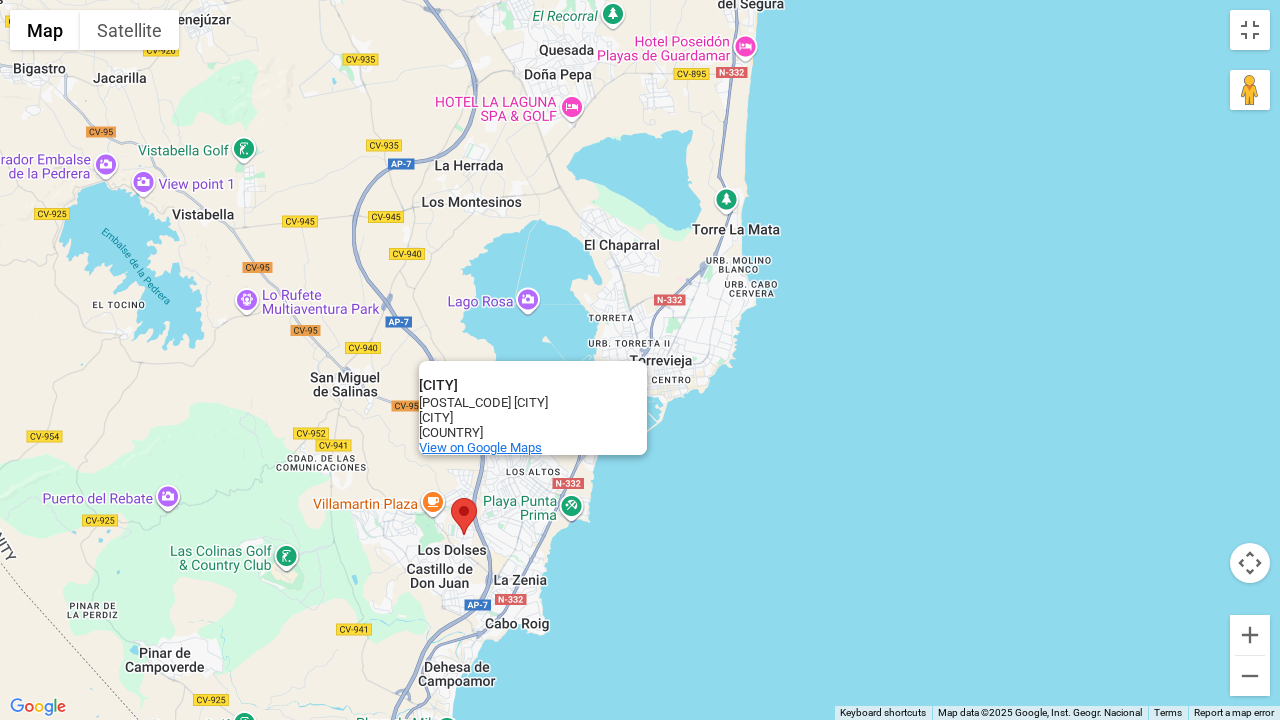 click on "[CITY] [CITY] [POSTAL_CODE] [CITY] [STATE] [COUNTRY]" at bounding box center [640, 360] 